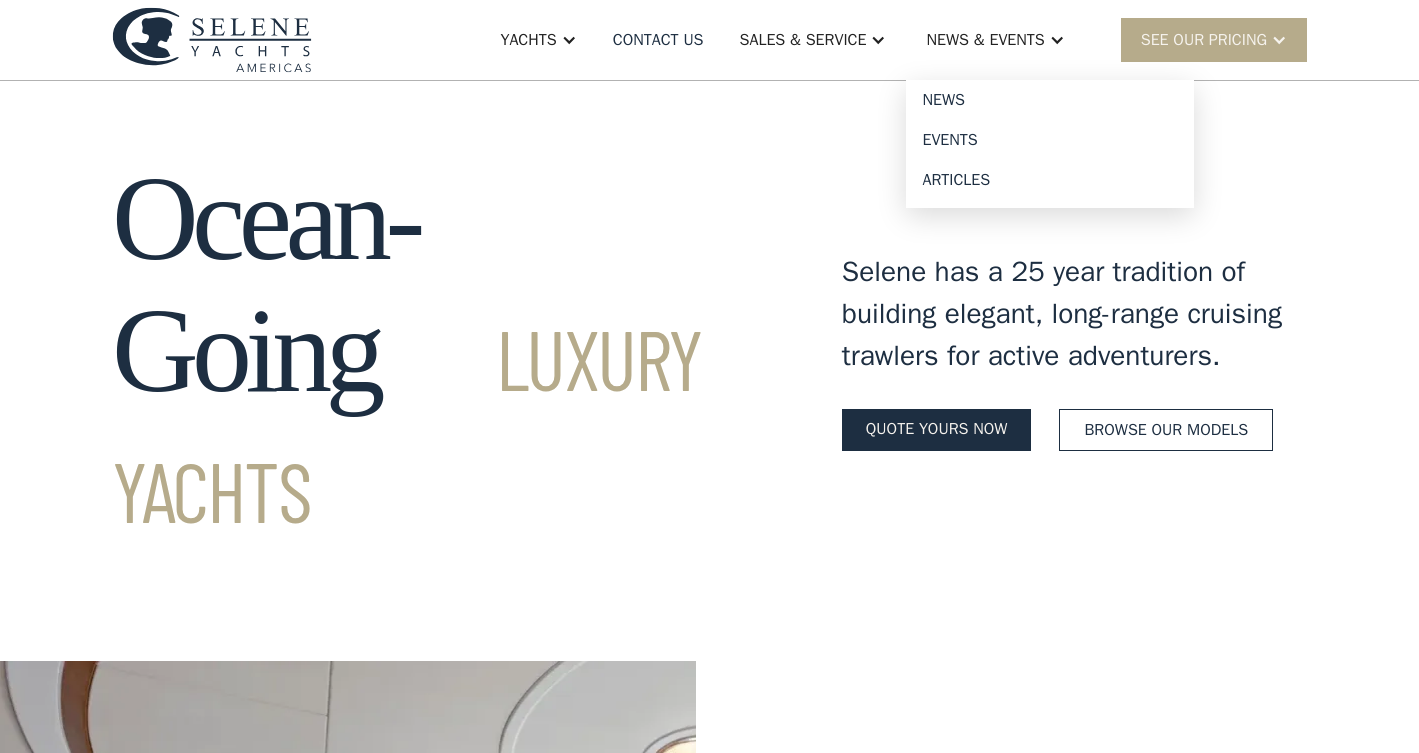 click on "News & EVENTS" at bounding box center (985, 40) 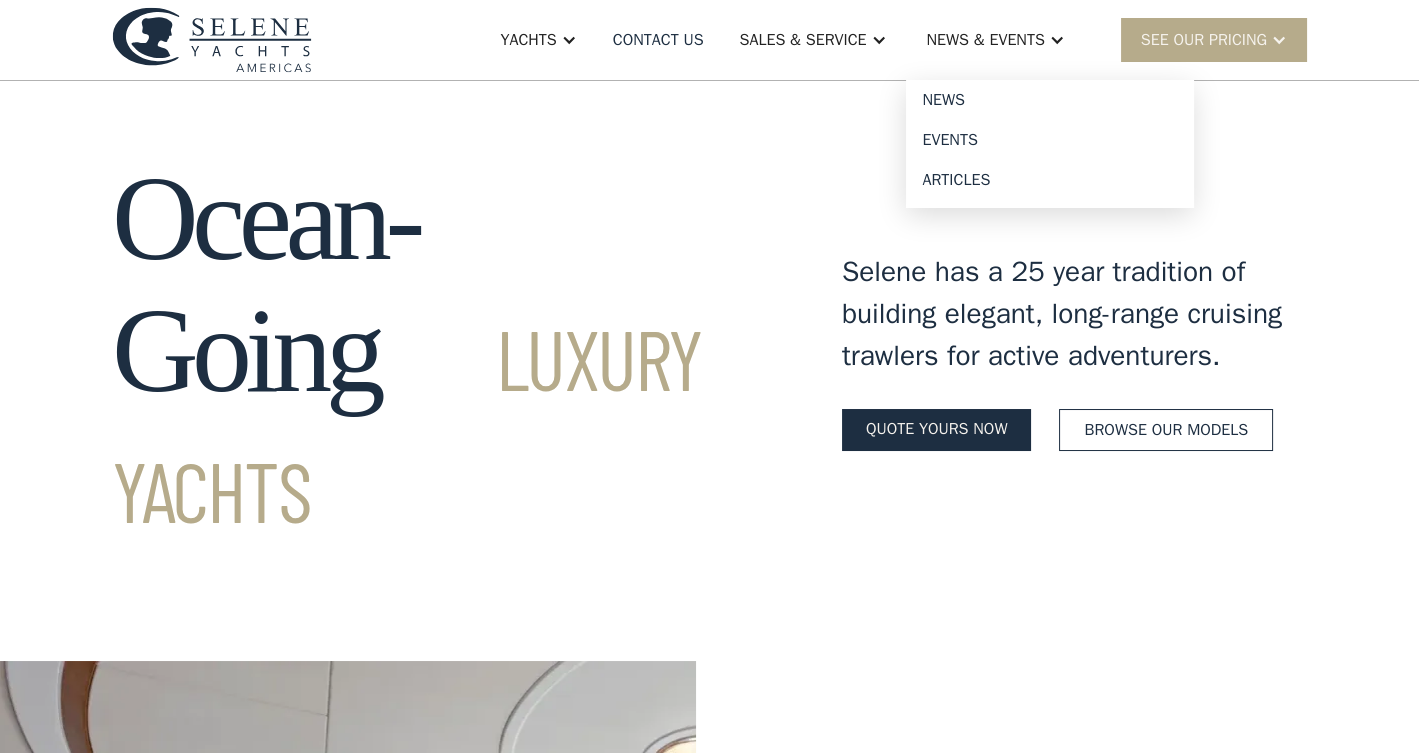 scroll, scrollTop: 0, scrollLeft: 0, axis: both 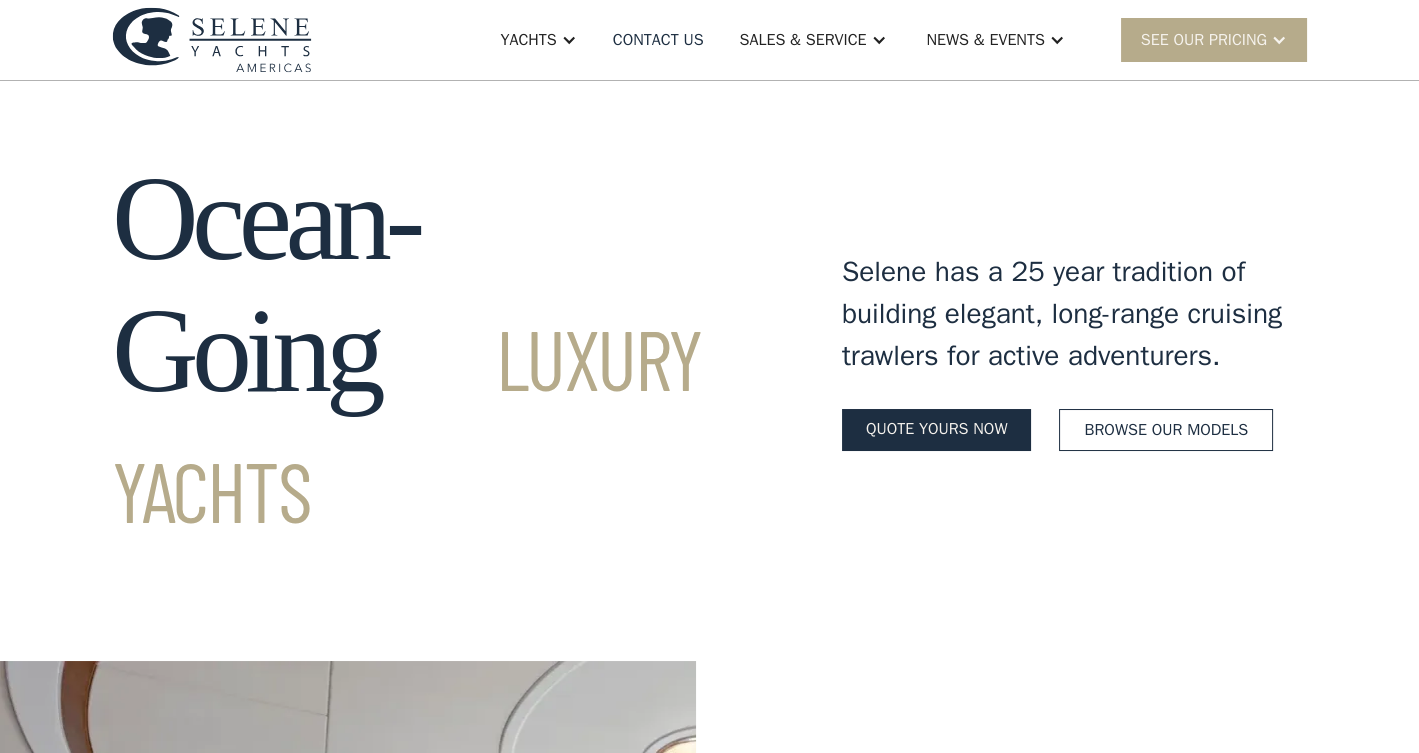 click on "News & EVENTS" at bounding box center [985, 40] 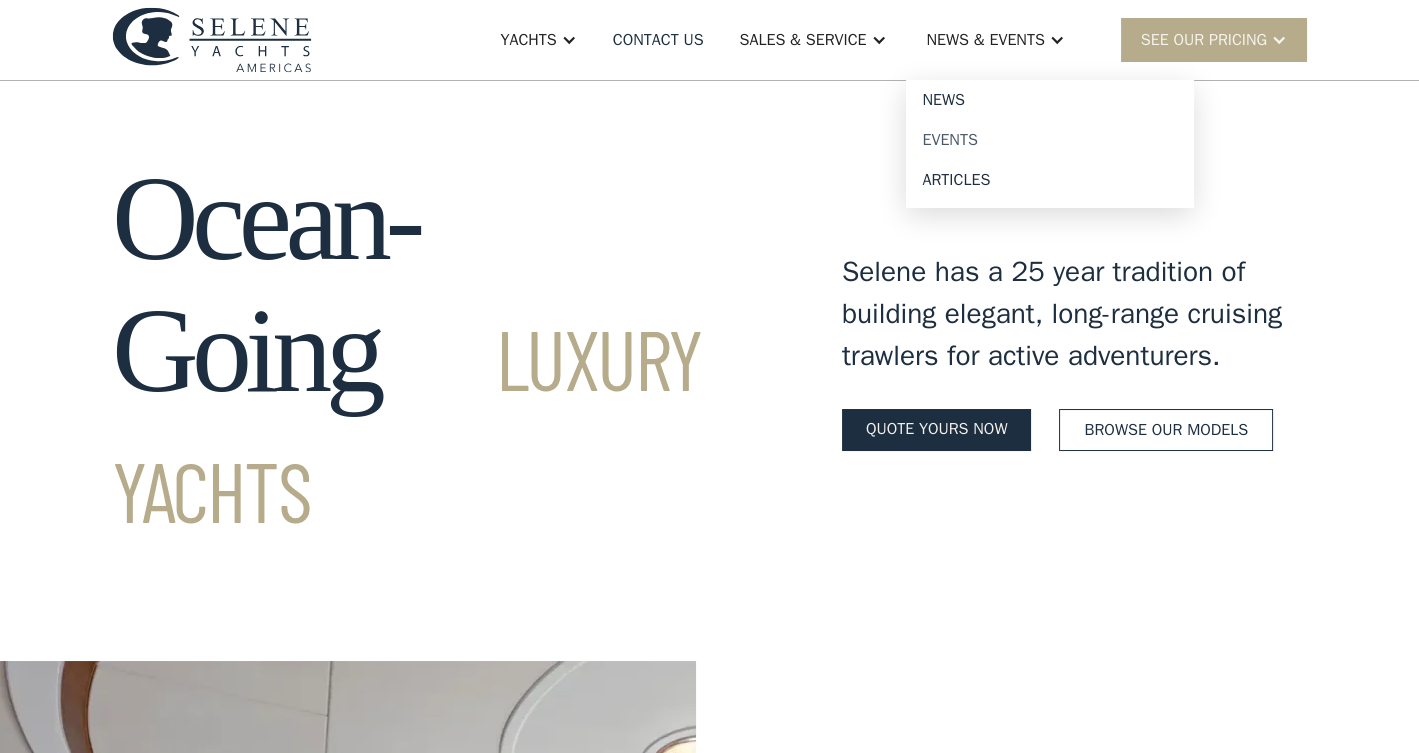 click on "Events" at bounding box center [1050, 140] 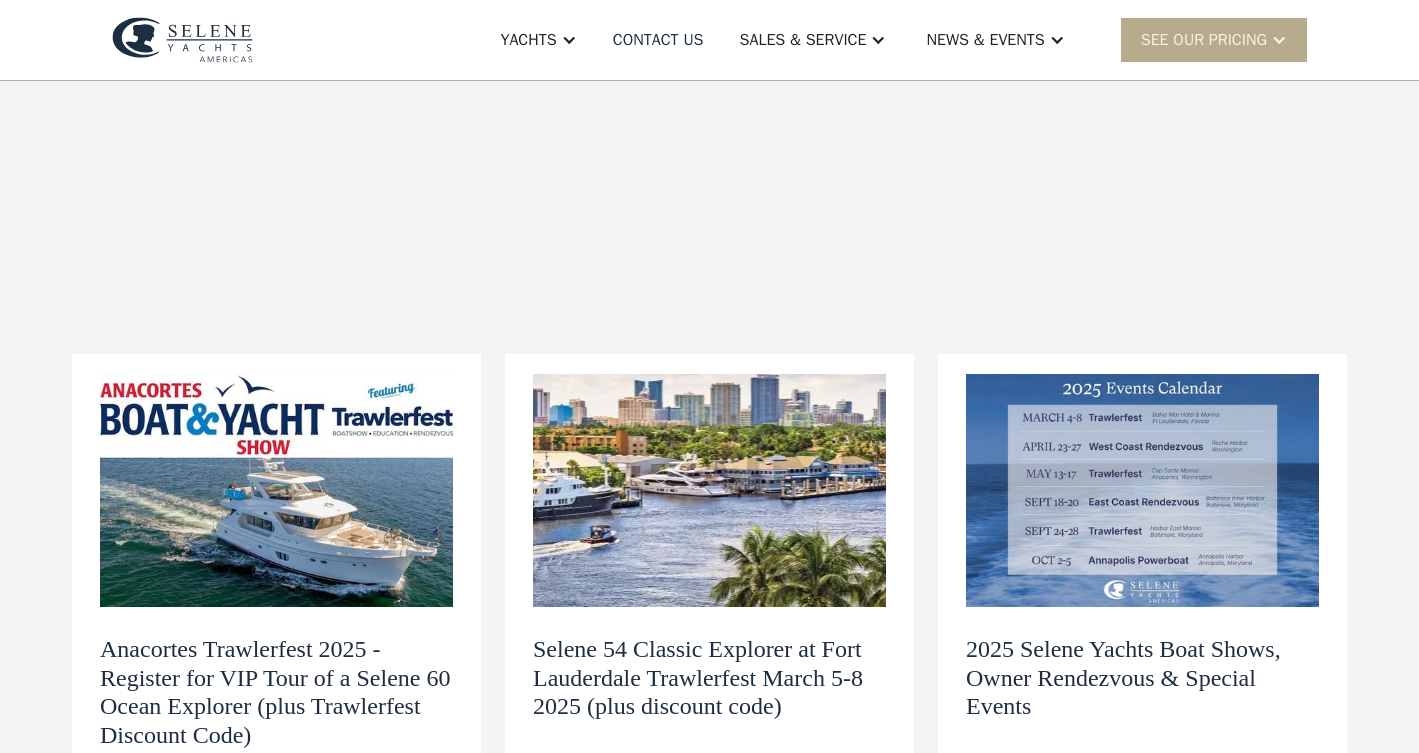 scroll, scrollTop: 0, scrollLeft: 0, axis: both 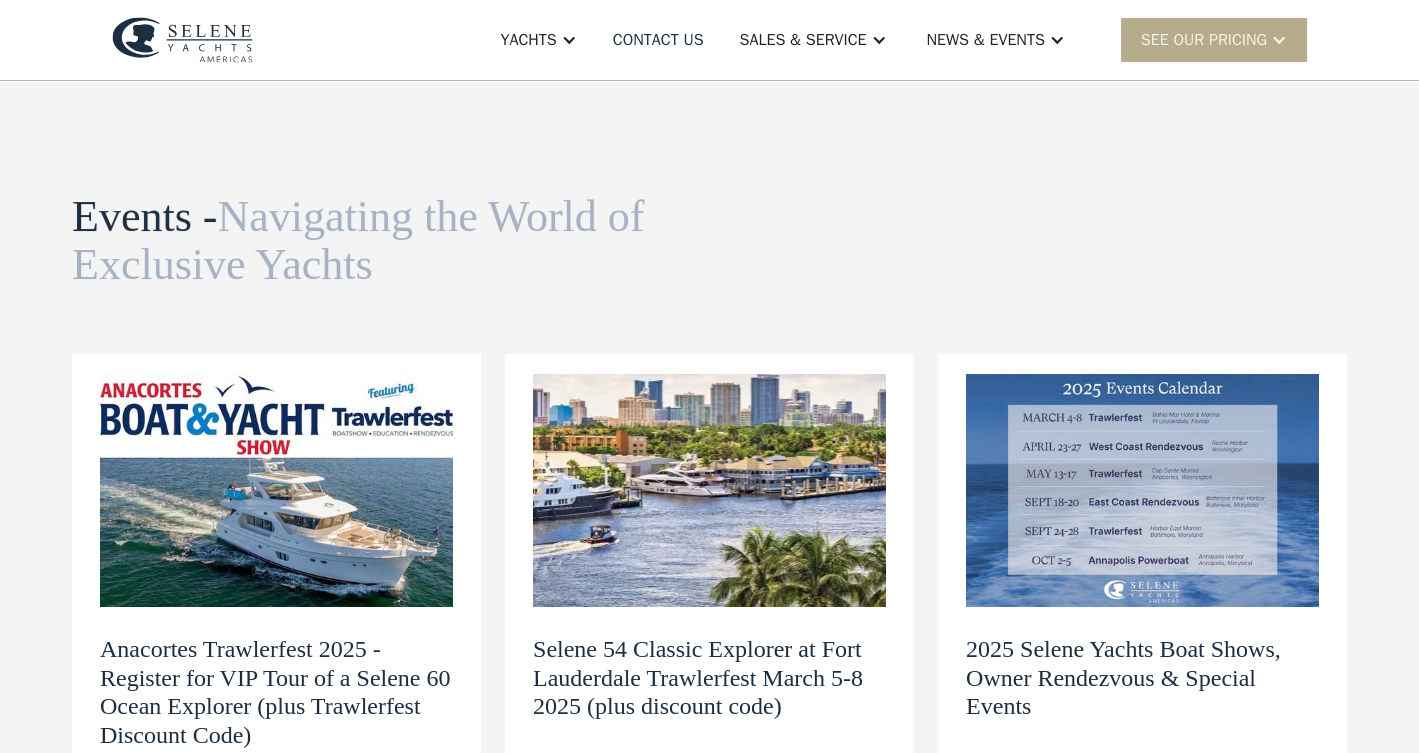 click on "2025 Selene Yachts Boat Shows, Owner Rendezvous & Special Events see more" at bounding box center [1142, 610] 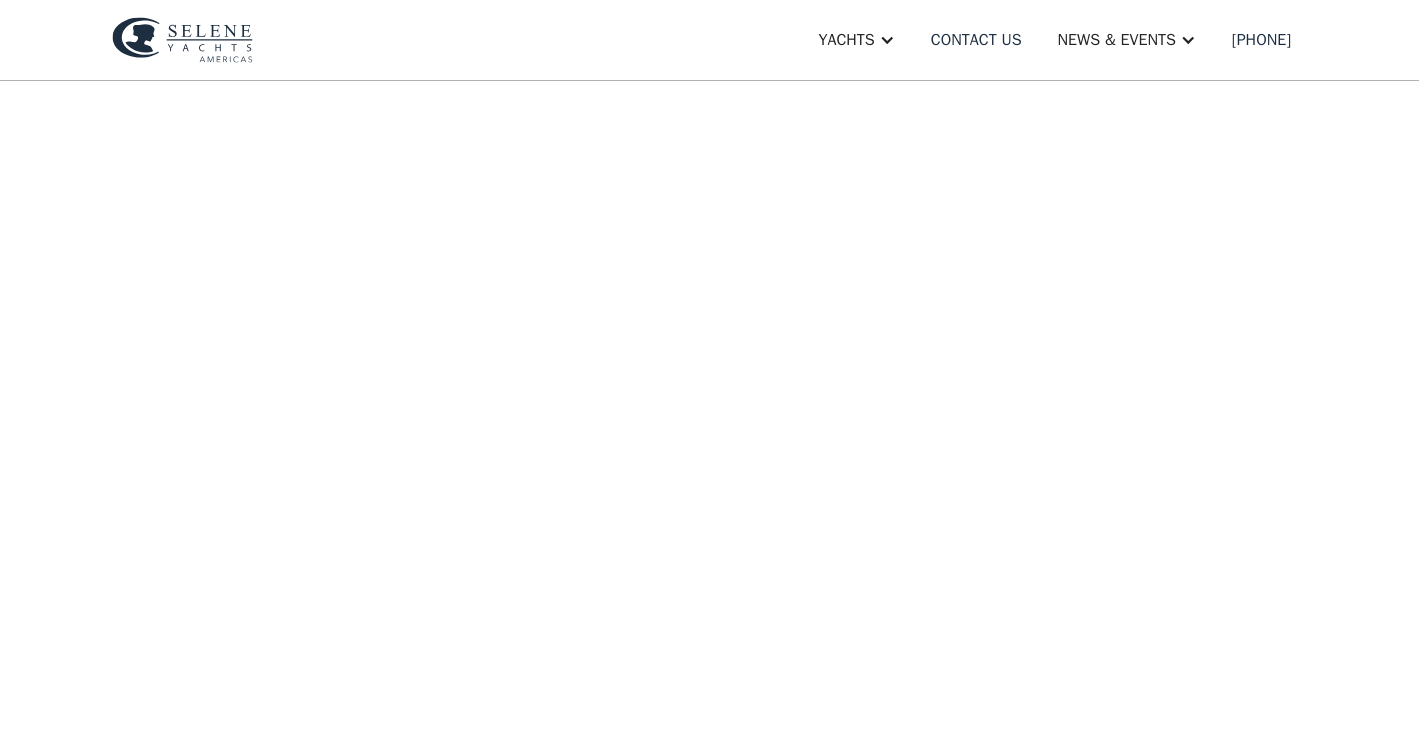 scroll, scrollTop: 0, scrollLeft: 0, axis: both 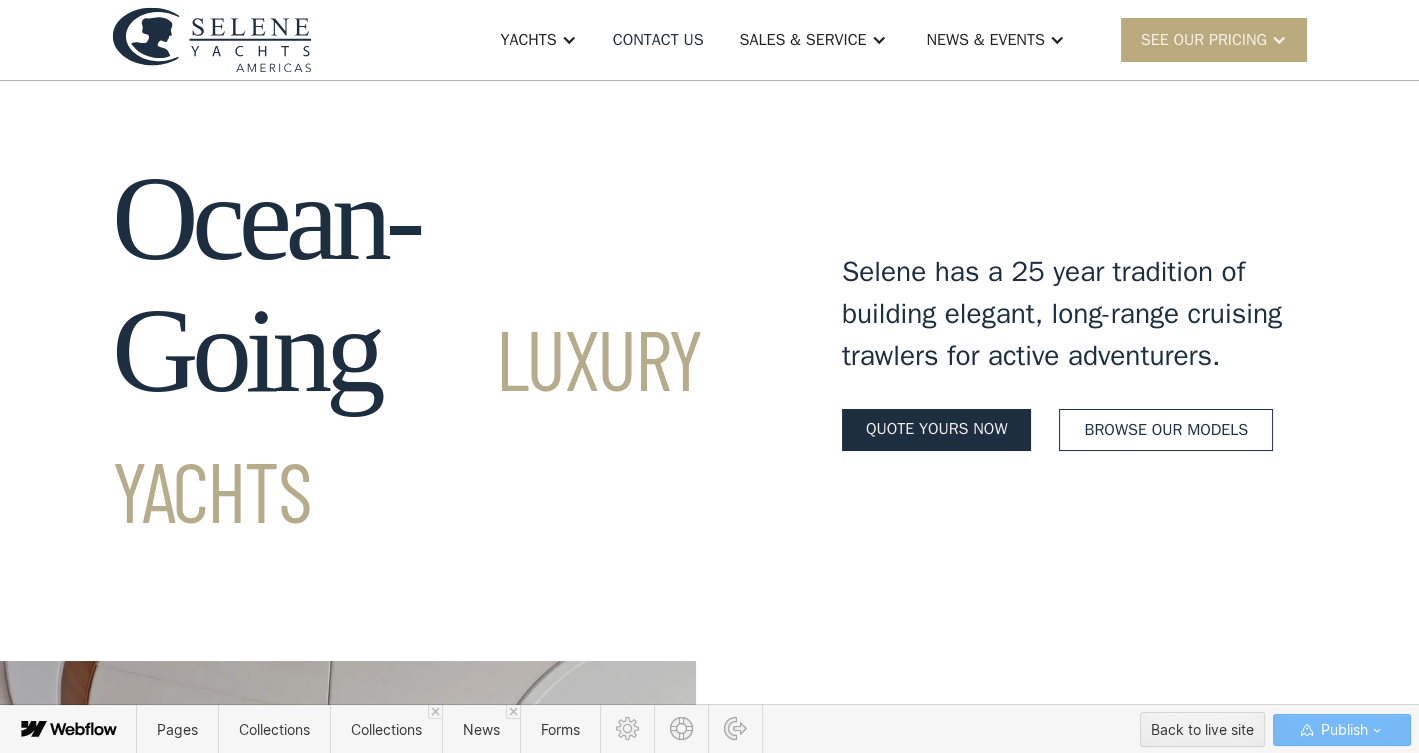 click at bounding box center (1279, 40) 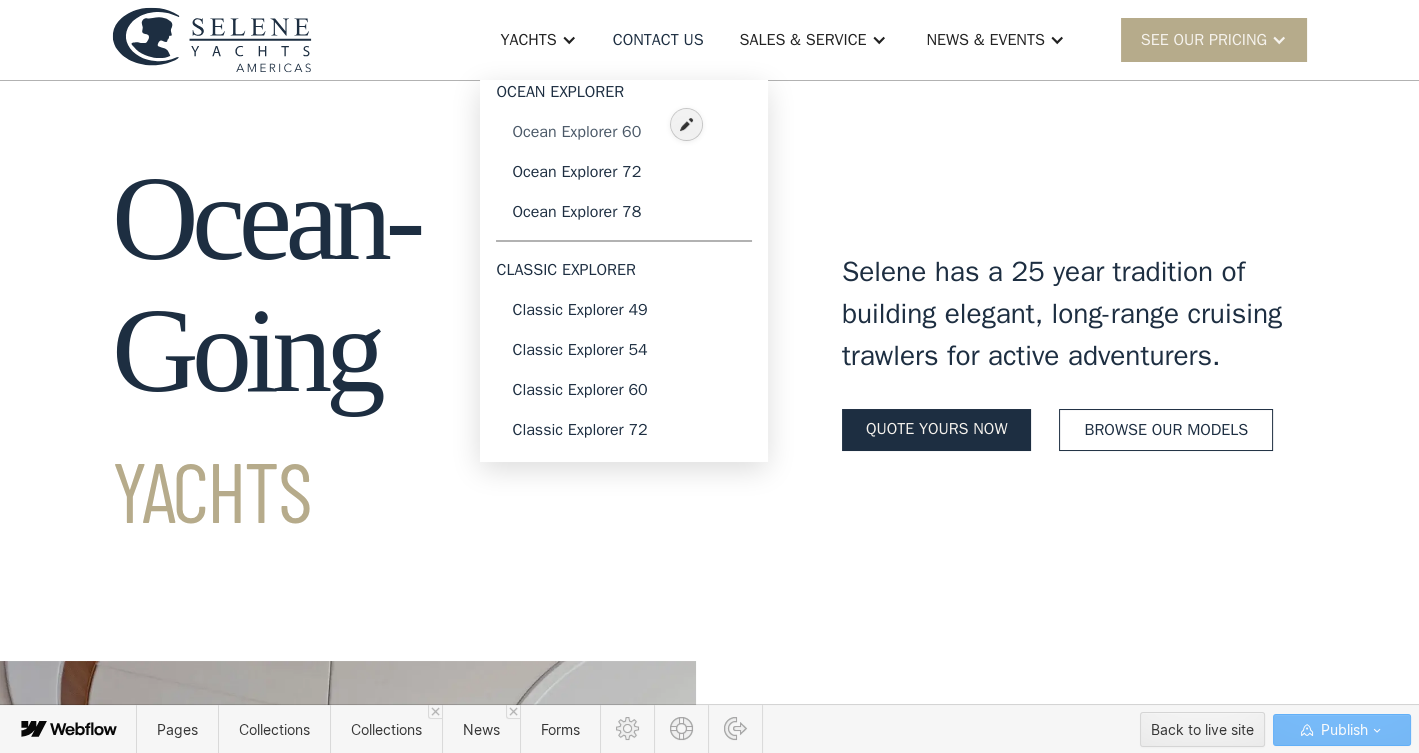 click on "Ocean Explorer 60" at bounding box center [624, 132] 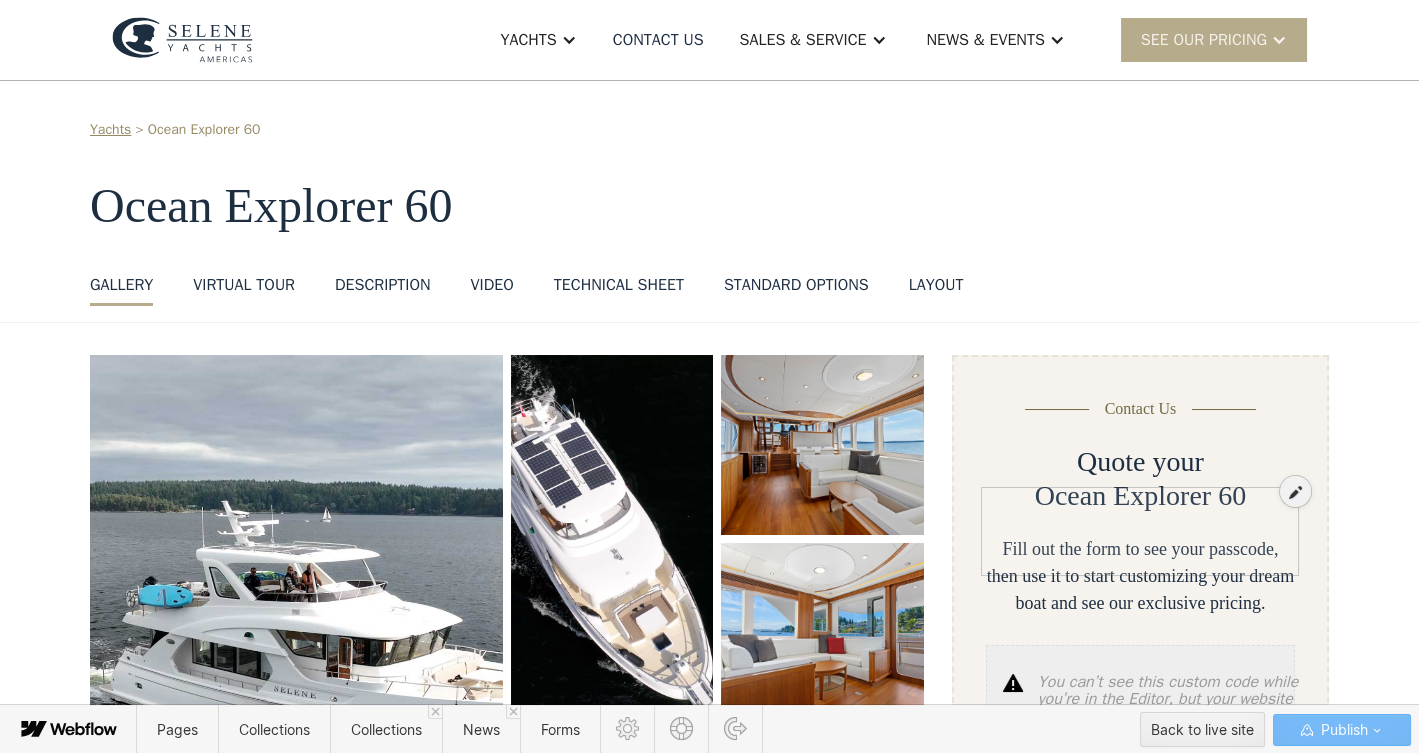 scroll, scrollTop: 0, scrollLeft: 0, axis: both 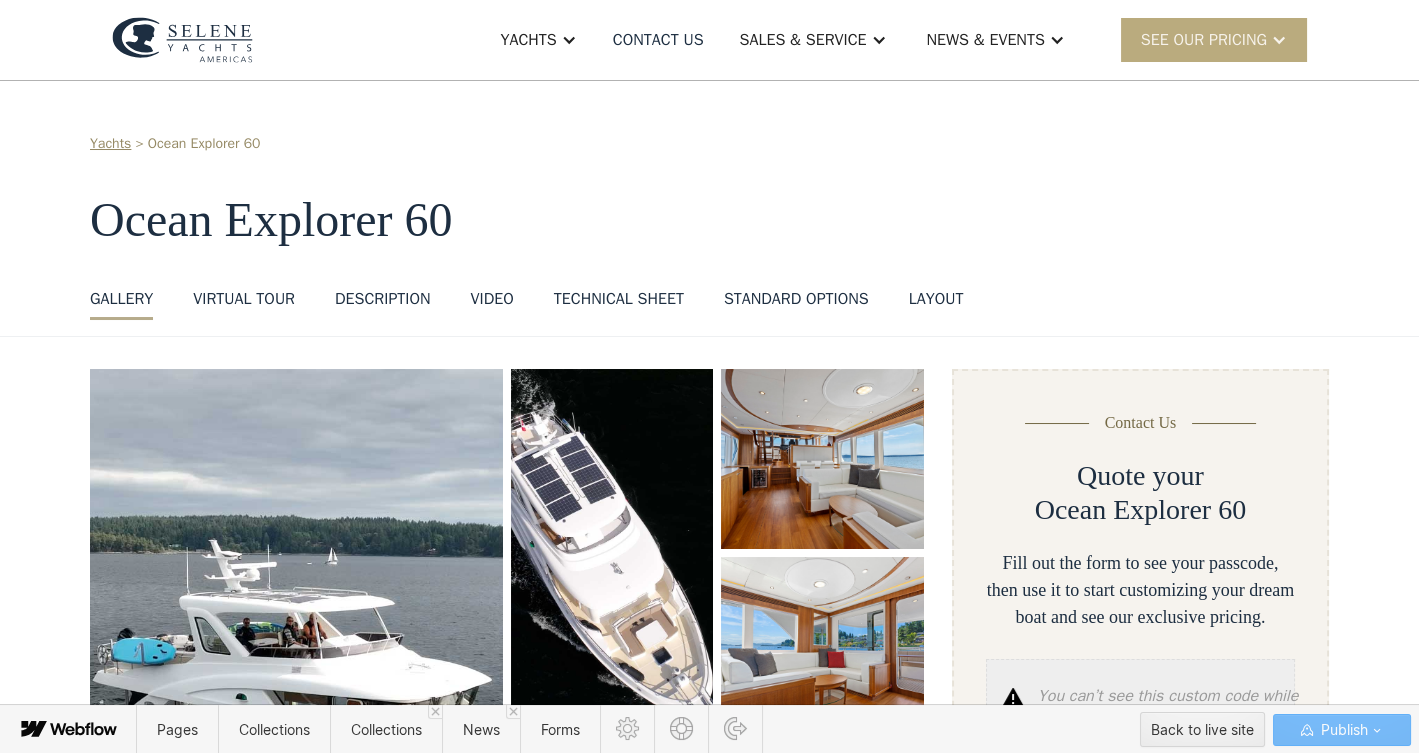 click at bounding box center [1279, 40] 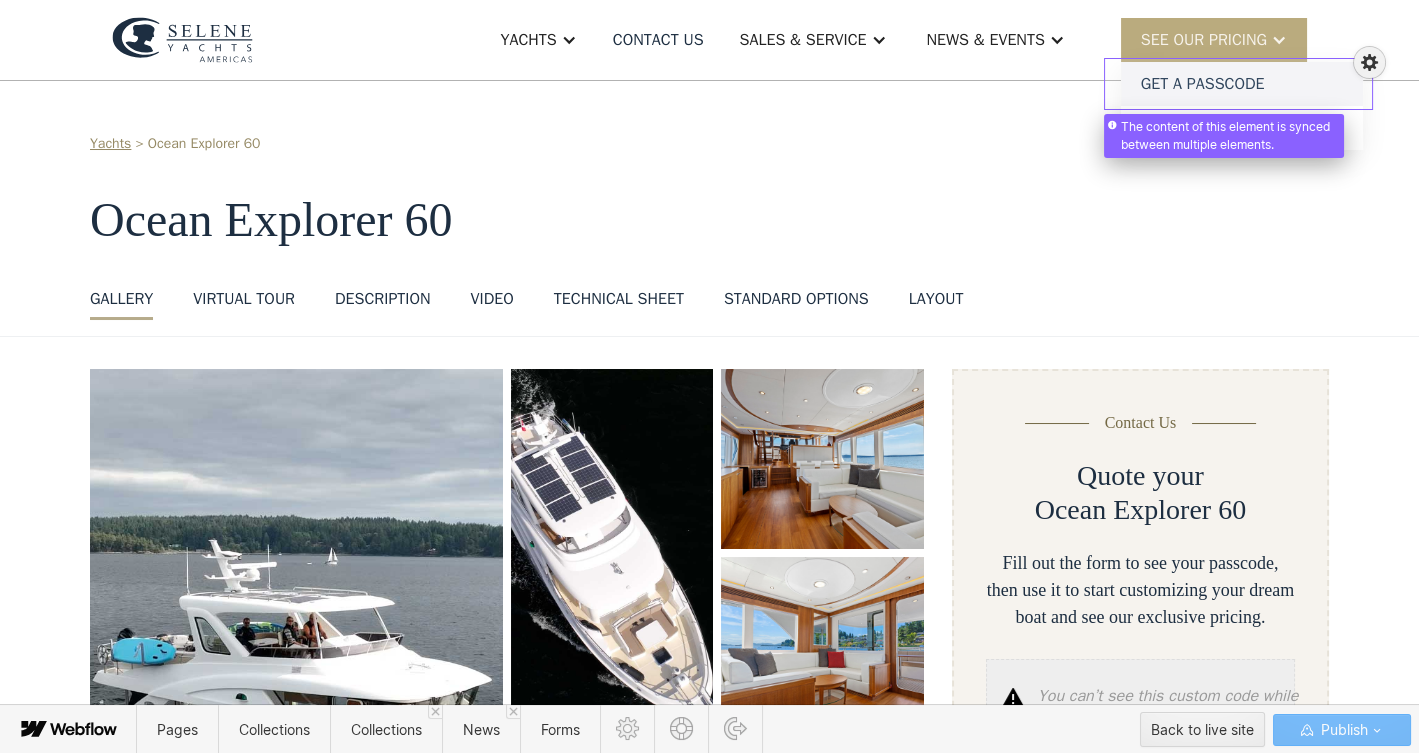 click at bounding box center (1238, 74) 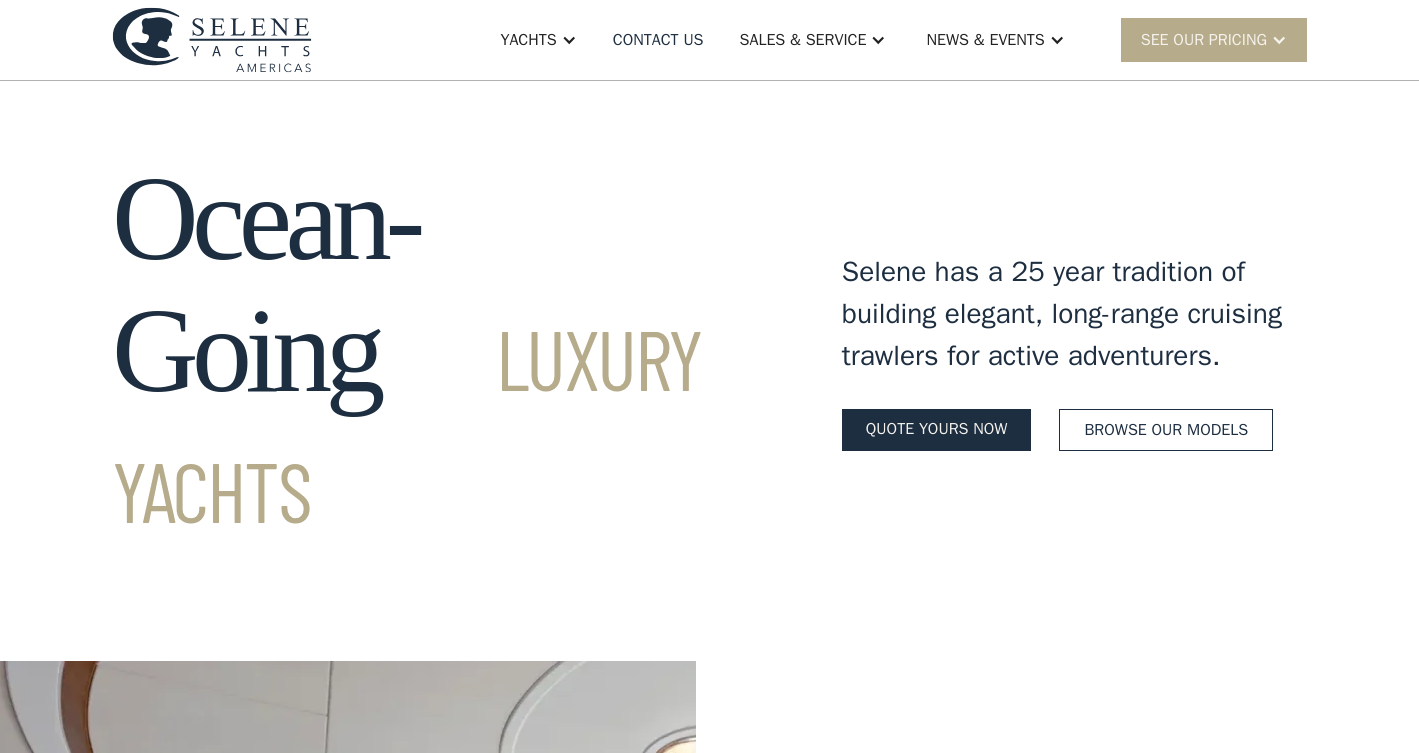 scroll, scrollTop: 0, scrollLeft: 0, axis: both 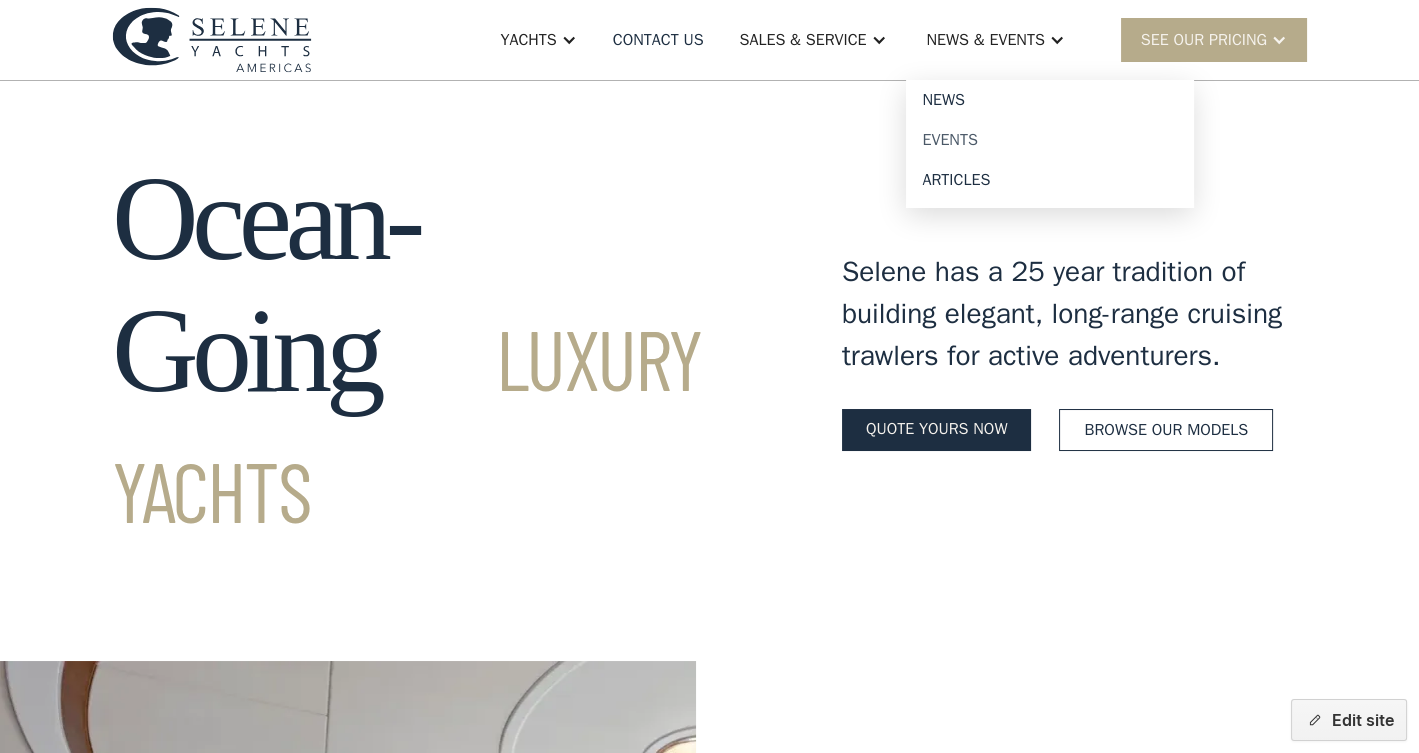 click on "Events" at bounding box center (1050, 140) 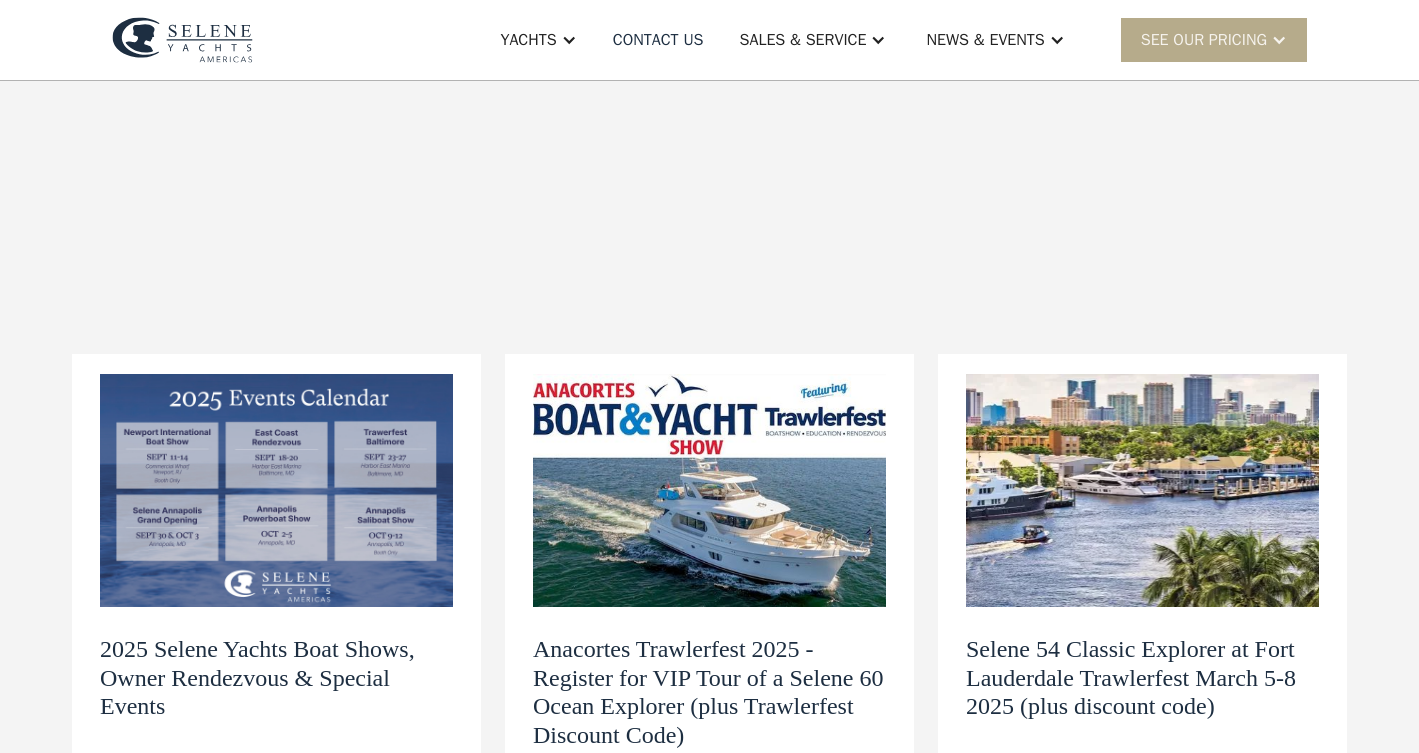 scroll, scrollTop: 0, scrollLeft: 0, axis: both 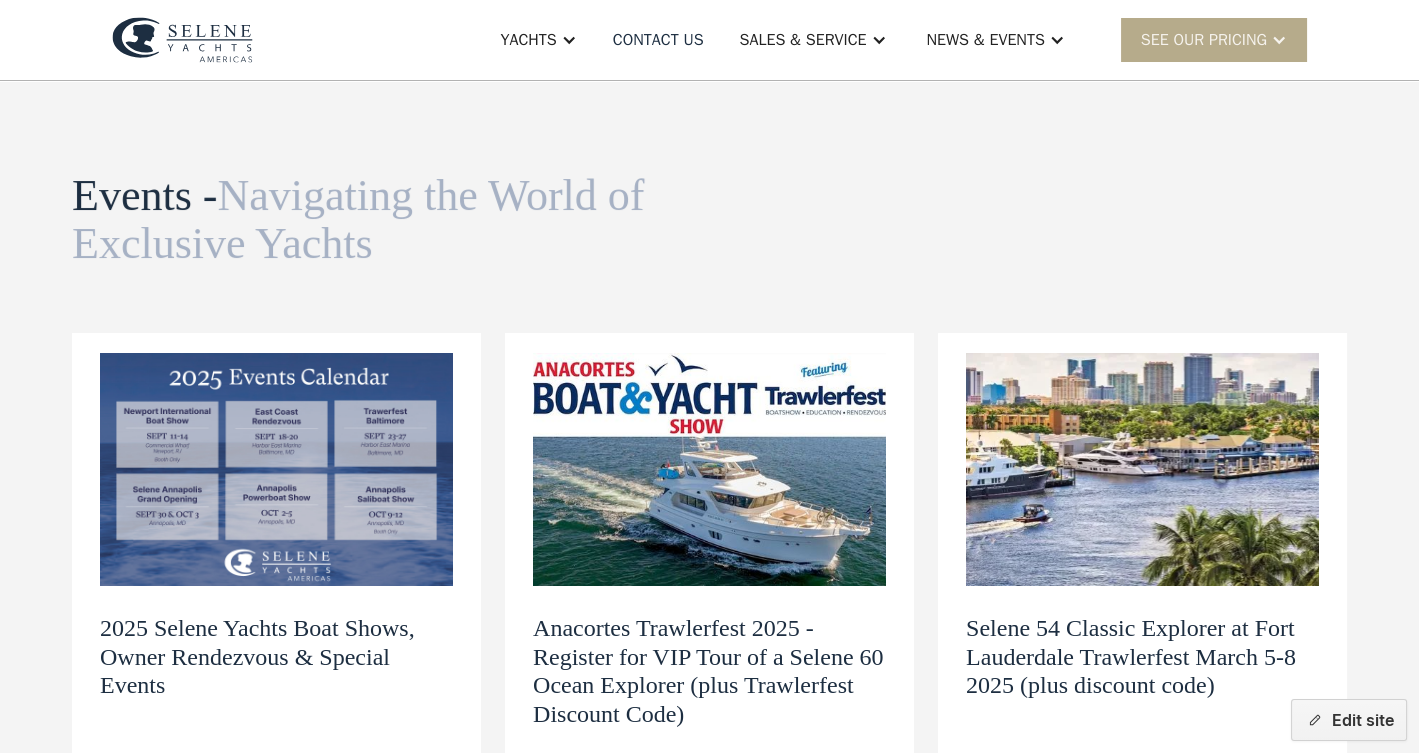 click at bounding box center (276, 469) 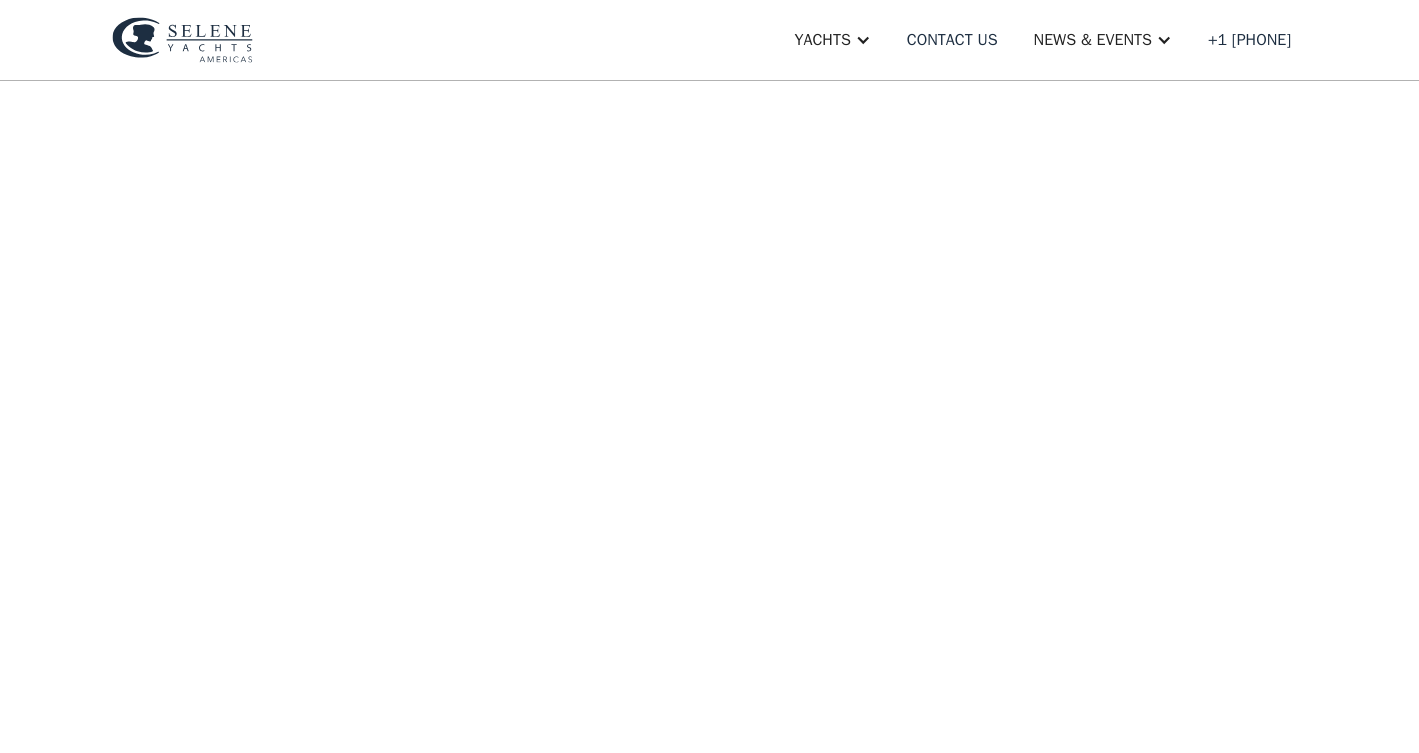 scroll, scrollTop: 0, scrollLeft: 0, axis: both 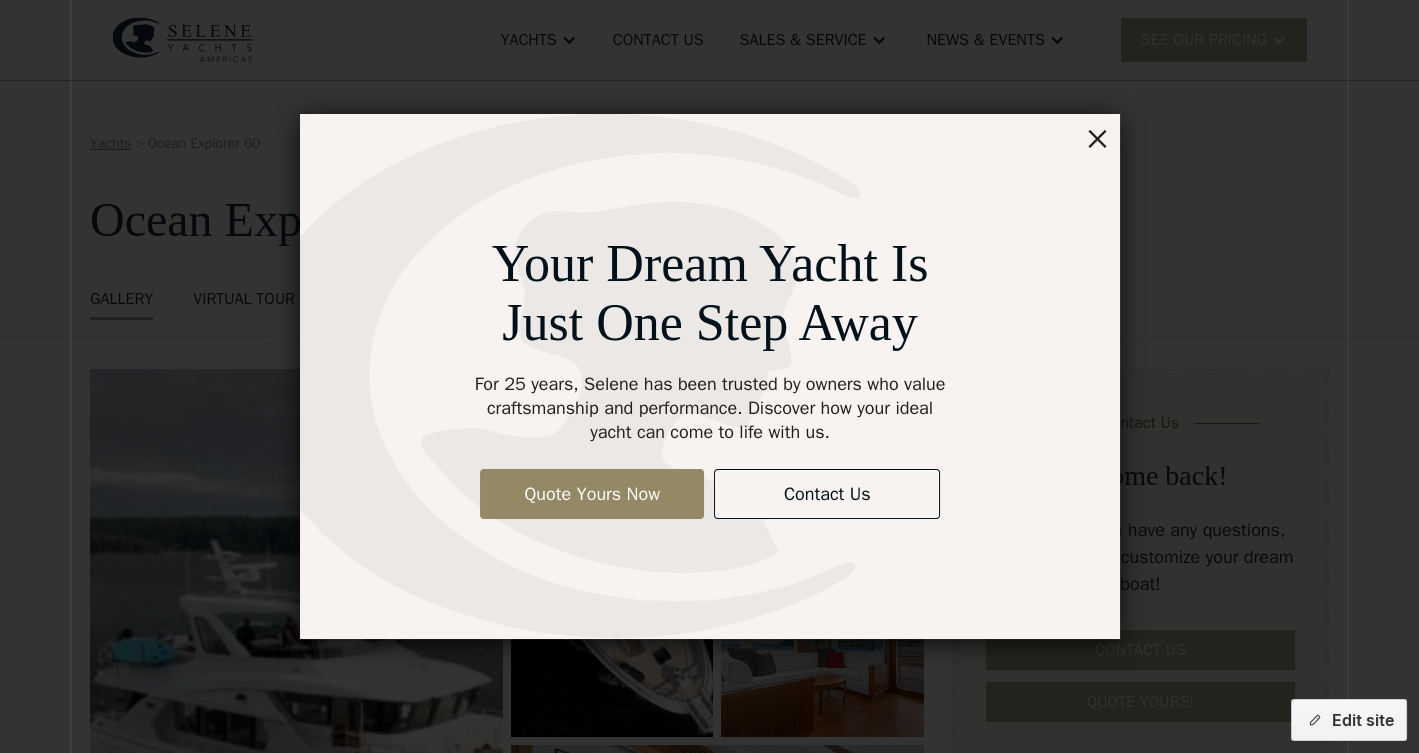 click on "×" at bounding box center [1097, 137] 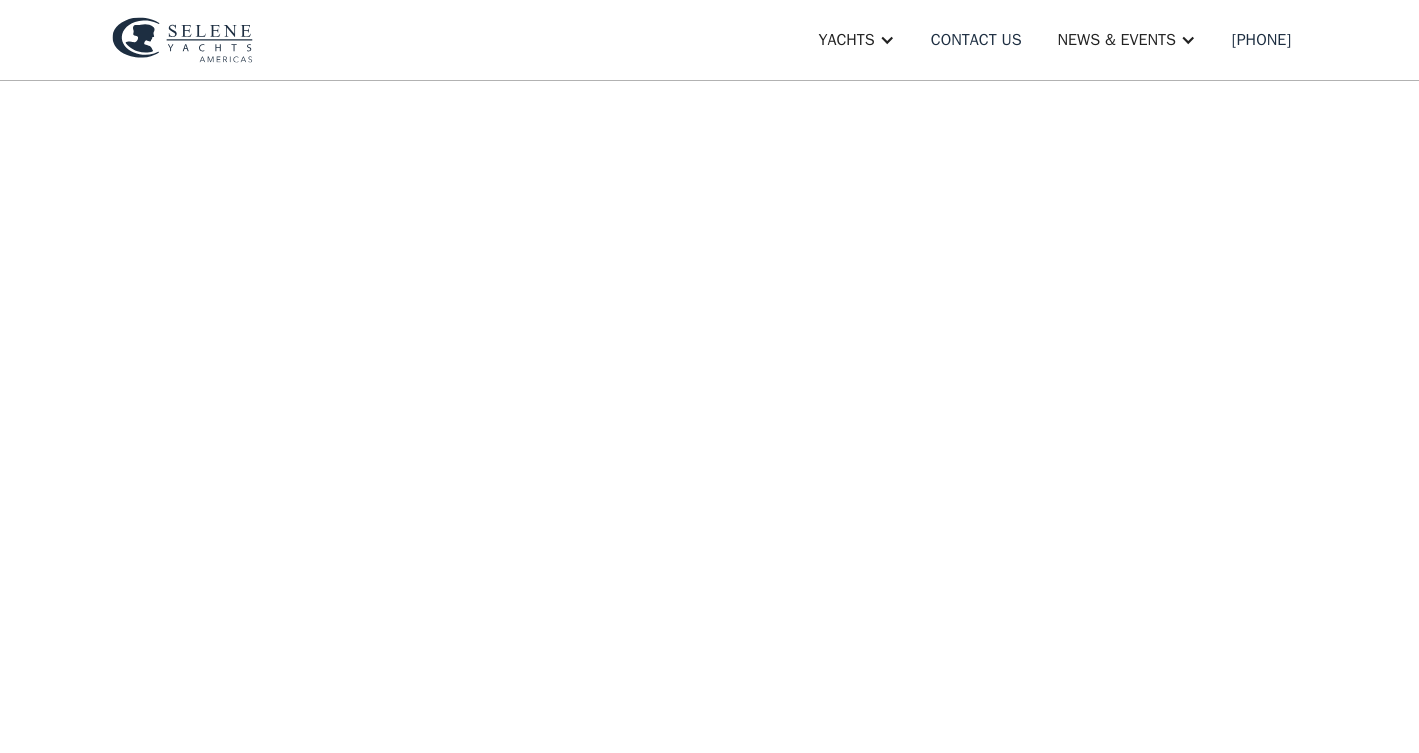 scroll, scrollTop: 0, scrollLeft: 0, axis: both 